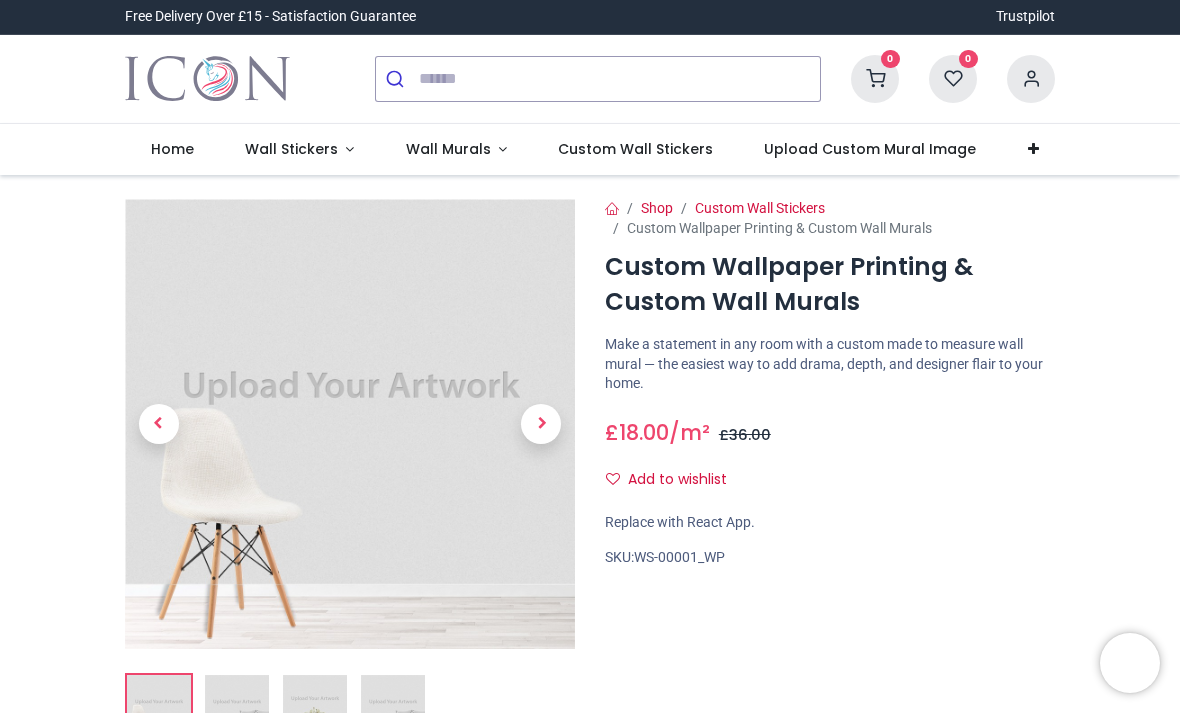 scroll, scrollTop: 0, scrollLeft: 0, axis: both 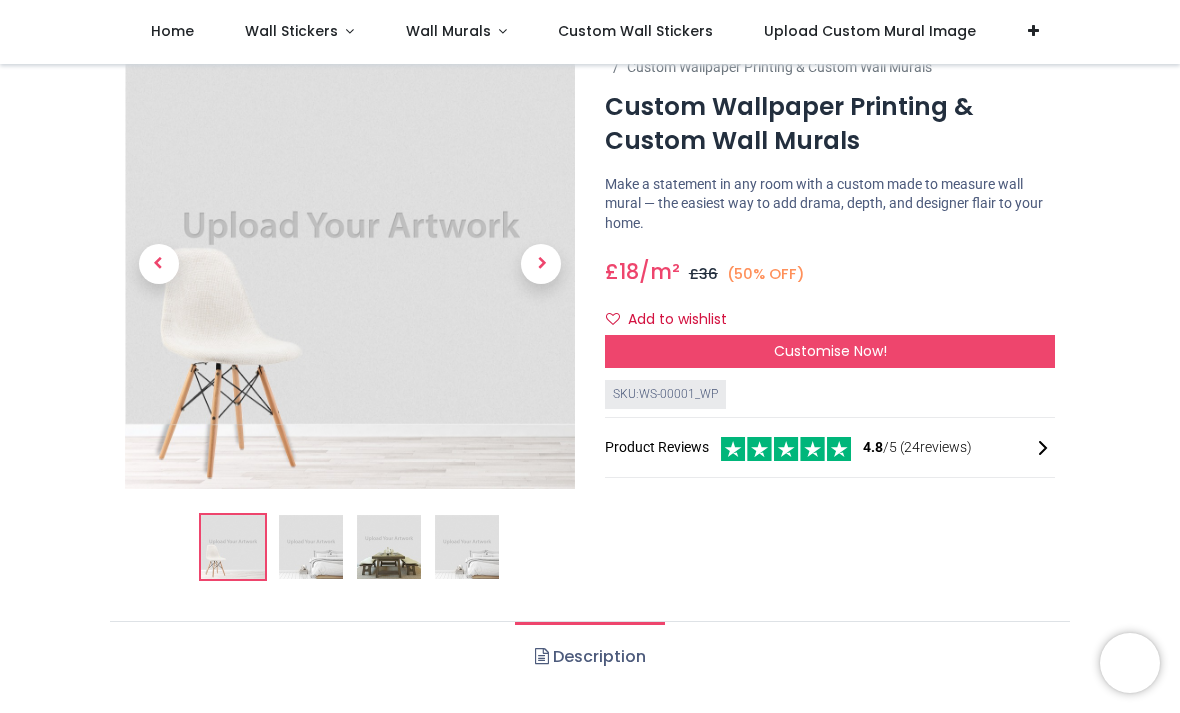 click at bounding box center (233, 547) 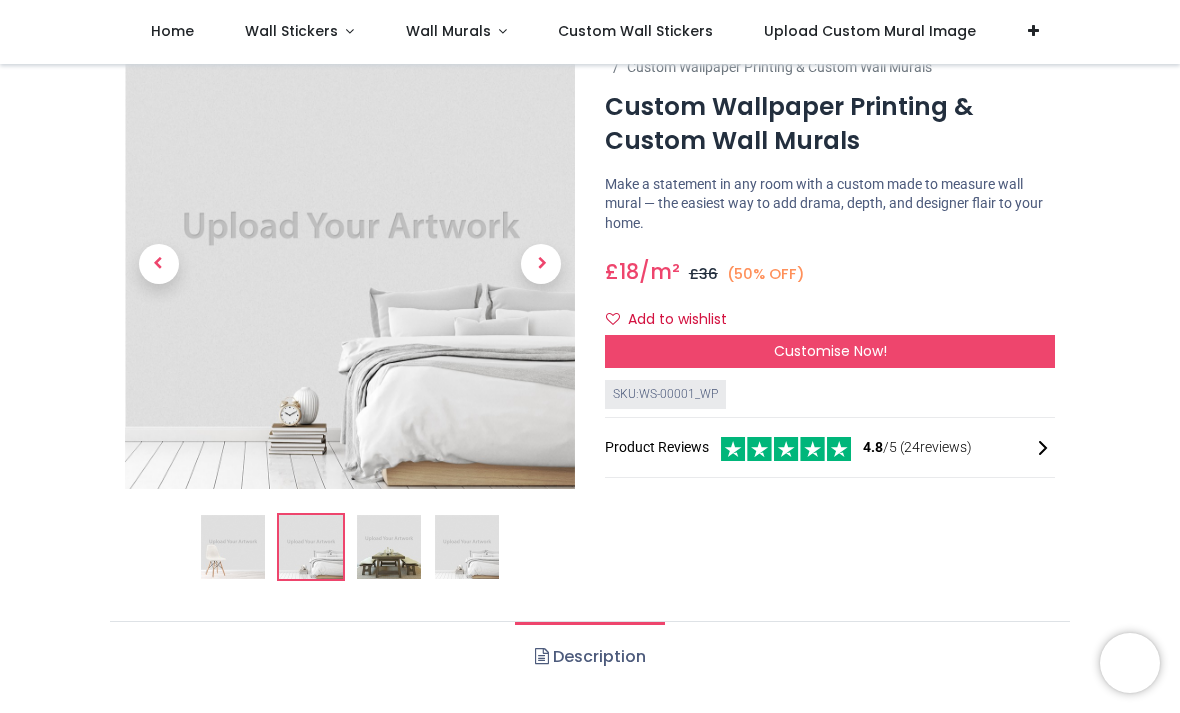 click at bounding box center [389, 547] 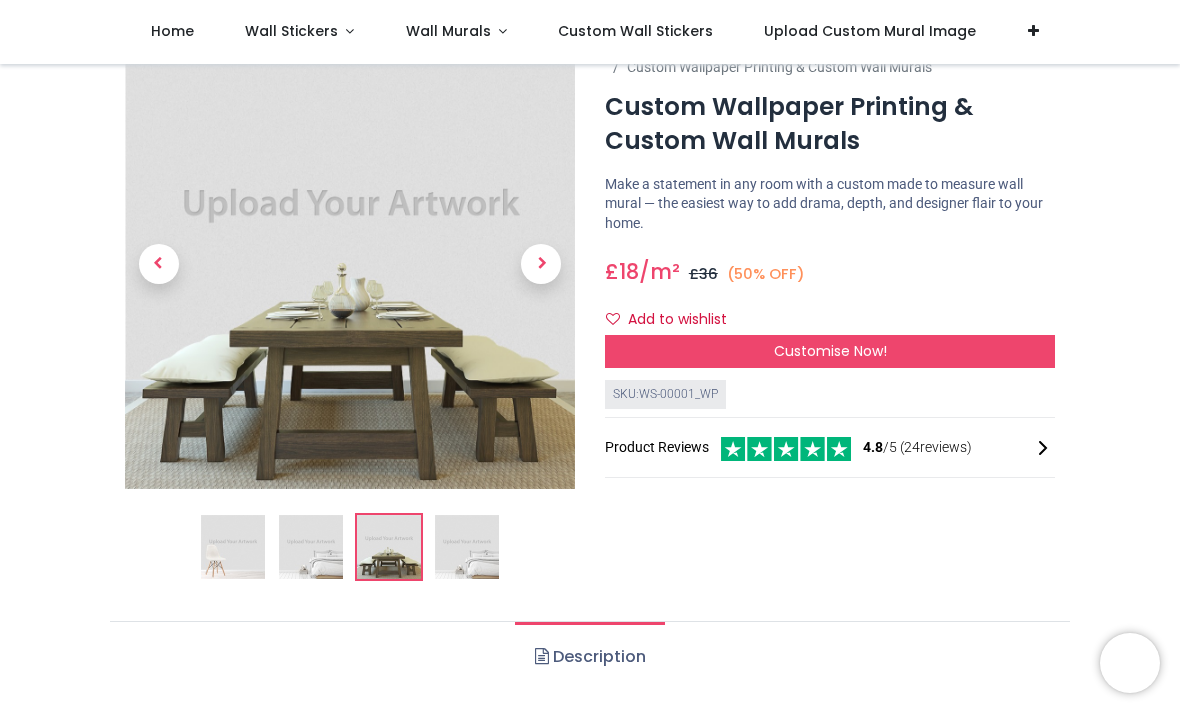 click at bounding box center (467, 547) 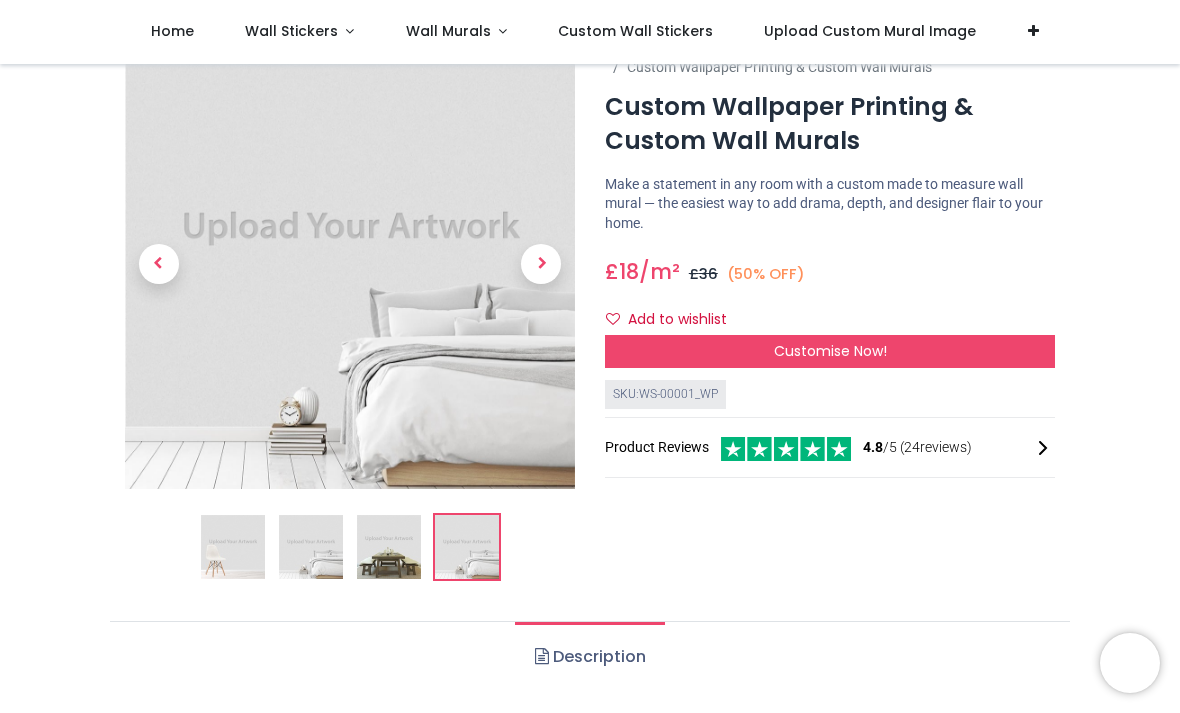 click at bounding box center (389, 547) 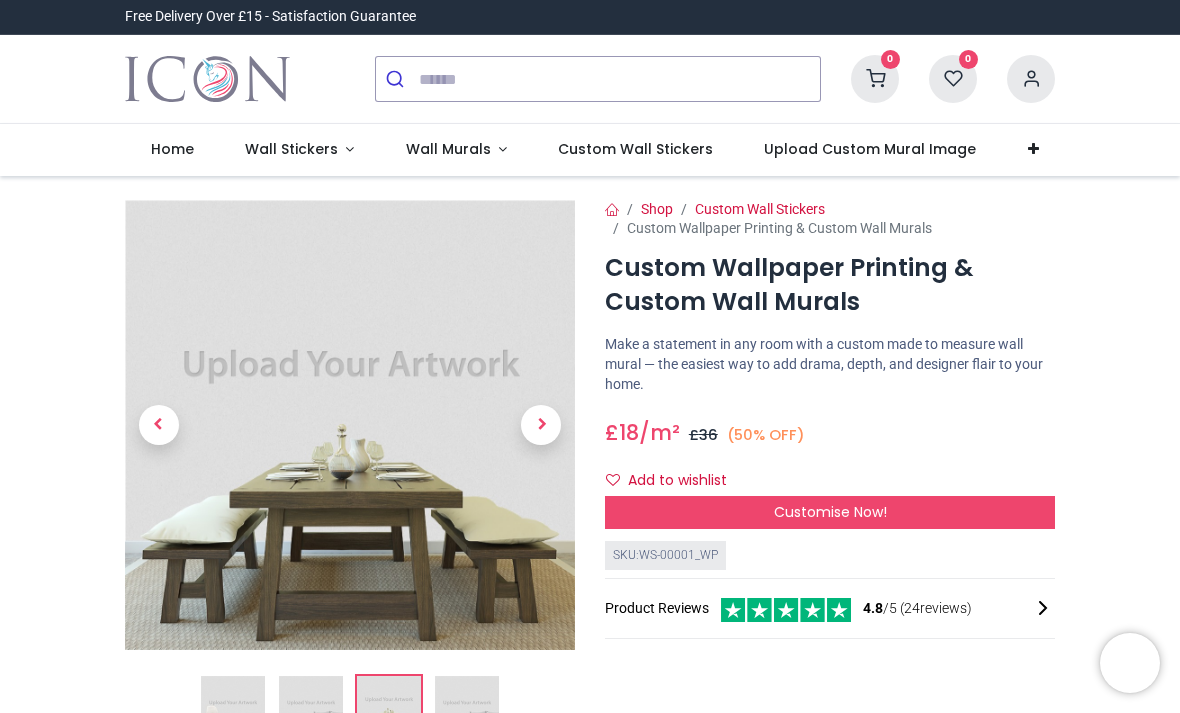 scroll, scrollTop: 0, scrollLeft: 0, axis: both 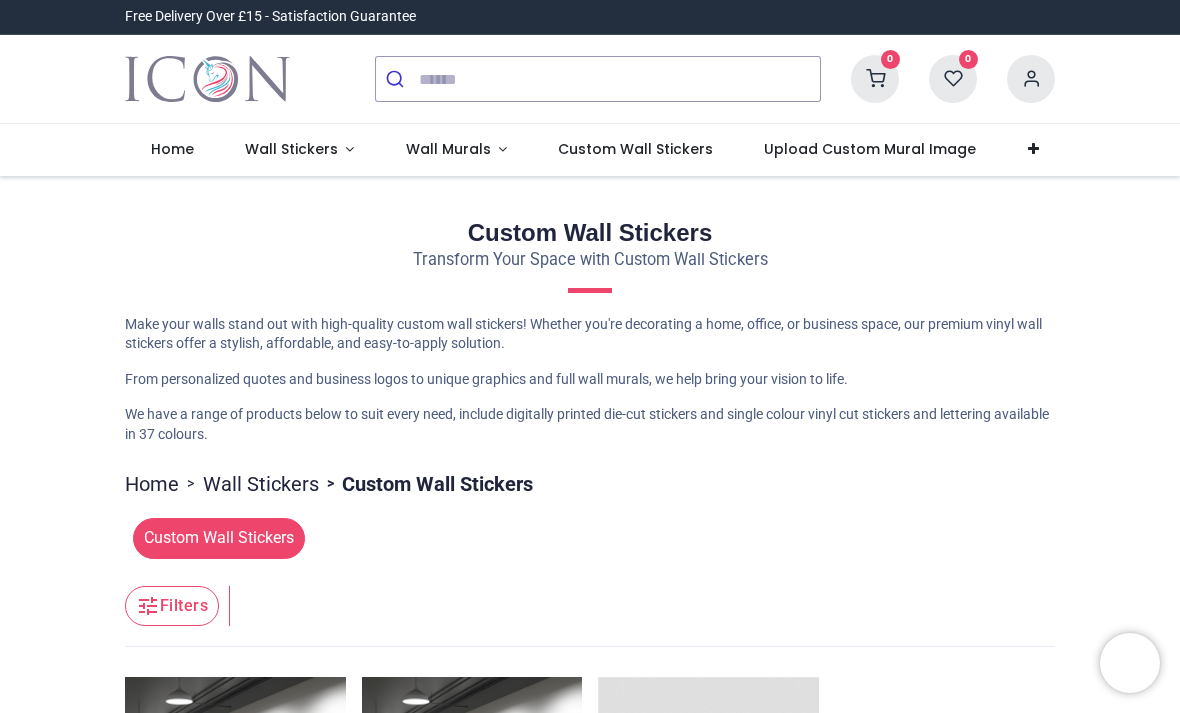 click on "Wall Stickers" at bounding box center (291, 149) 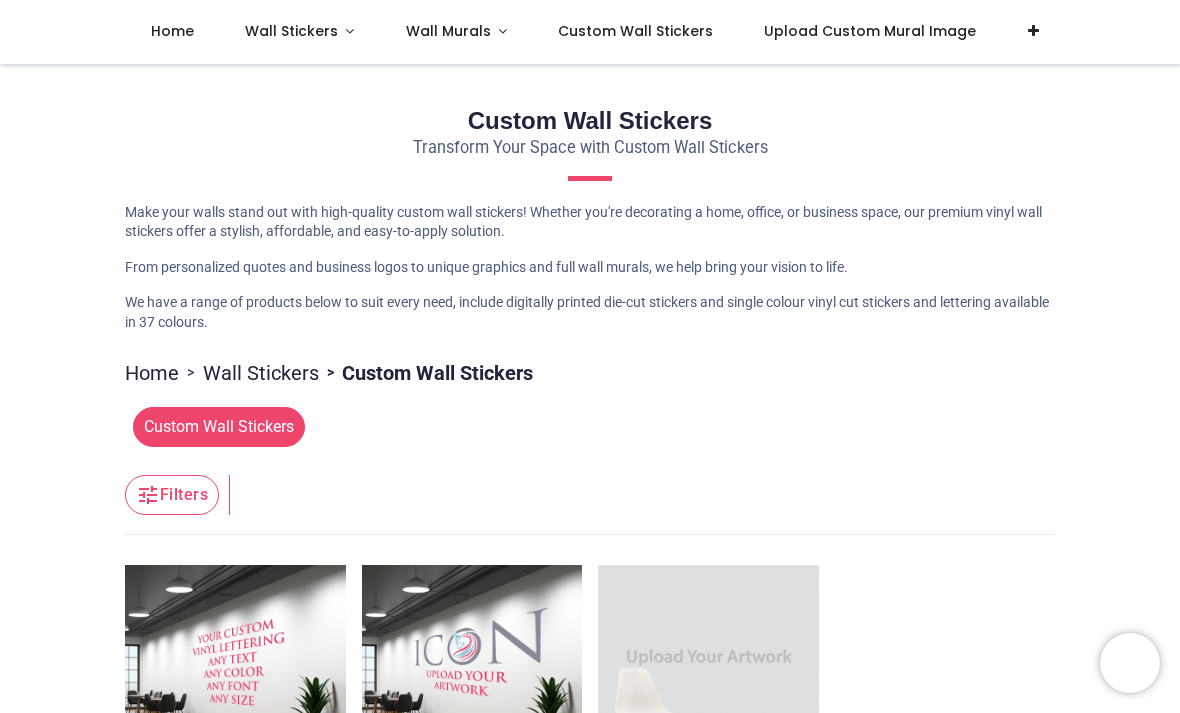scroll, scrollTop: 0, scrollLeft: 0, axis: both 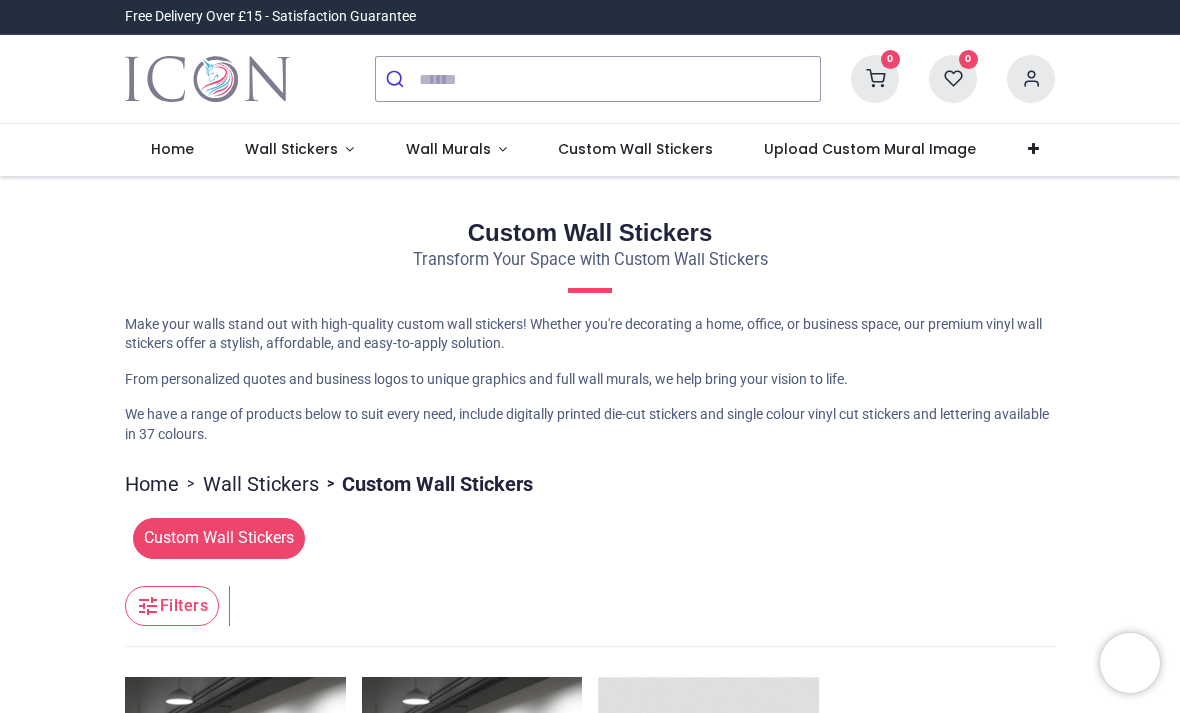 click on "Wall Stickers" at bounding box center (291, 149) 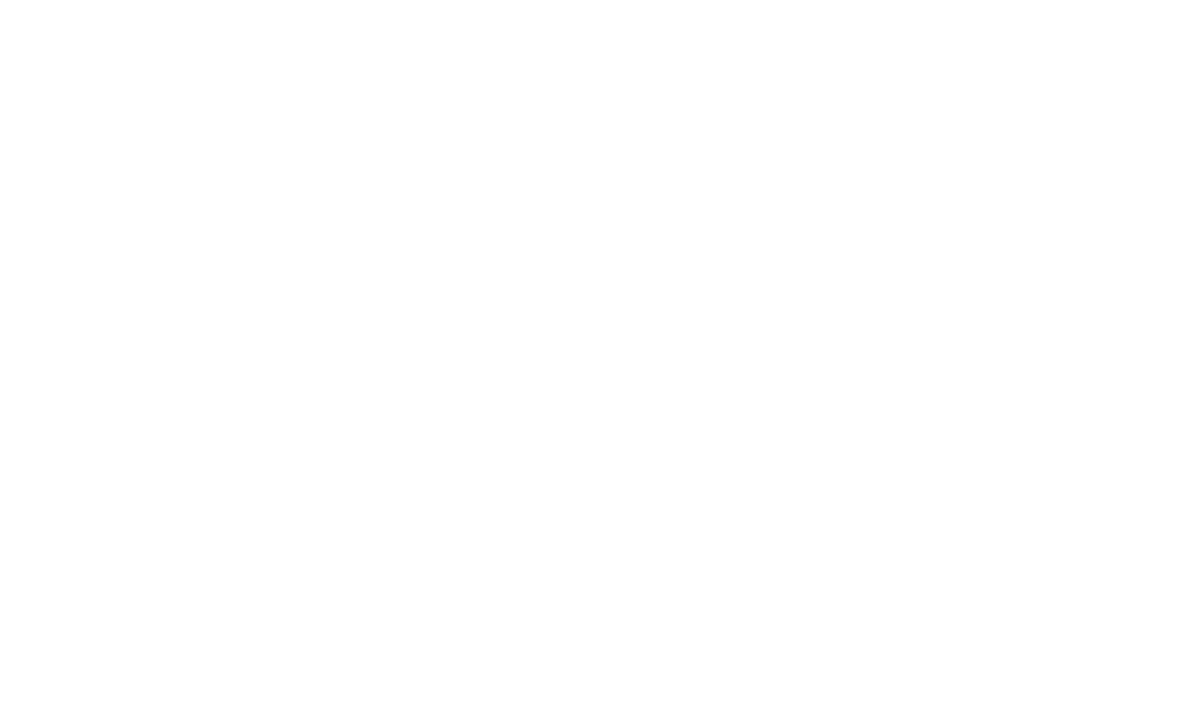 scroll, scrollTop: 0, scrollLeft: 0, axis: both 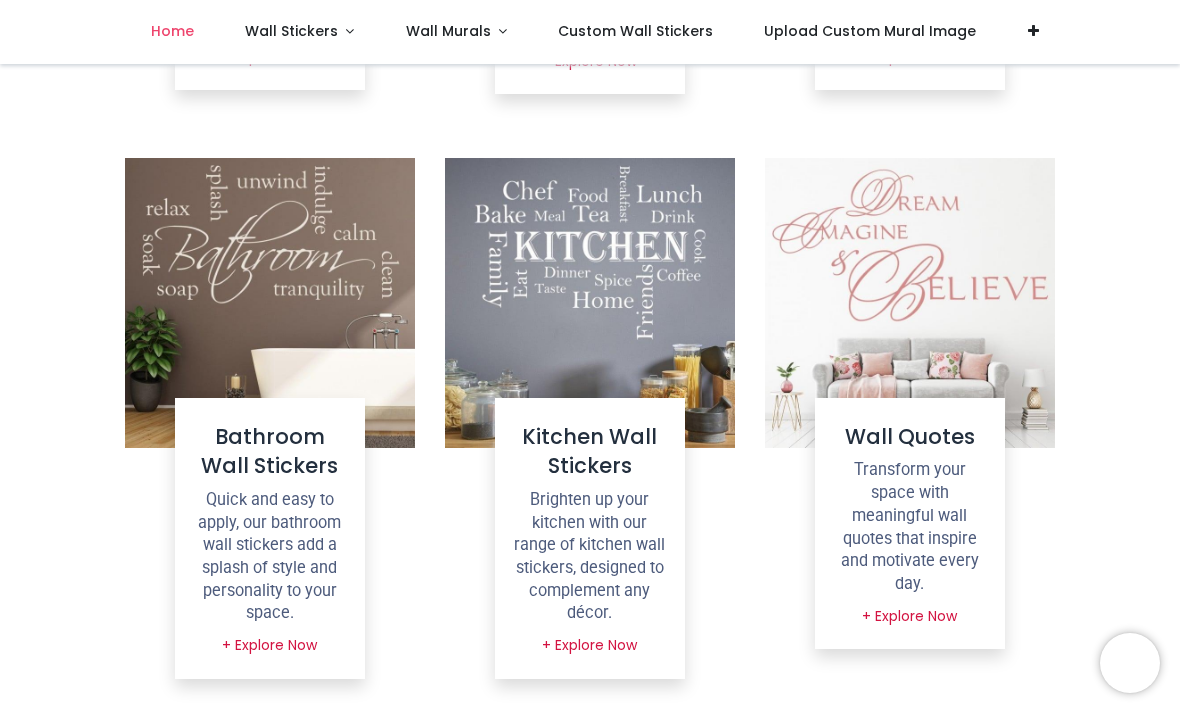 click at bounding box center (590, 303) 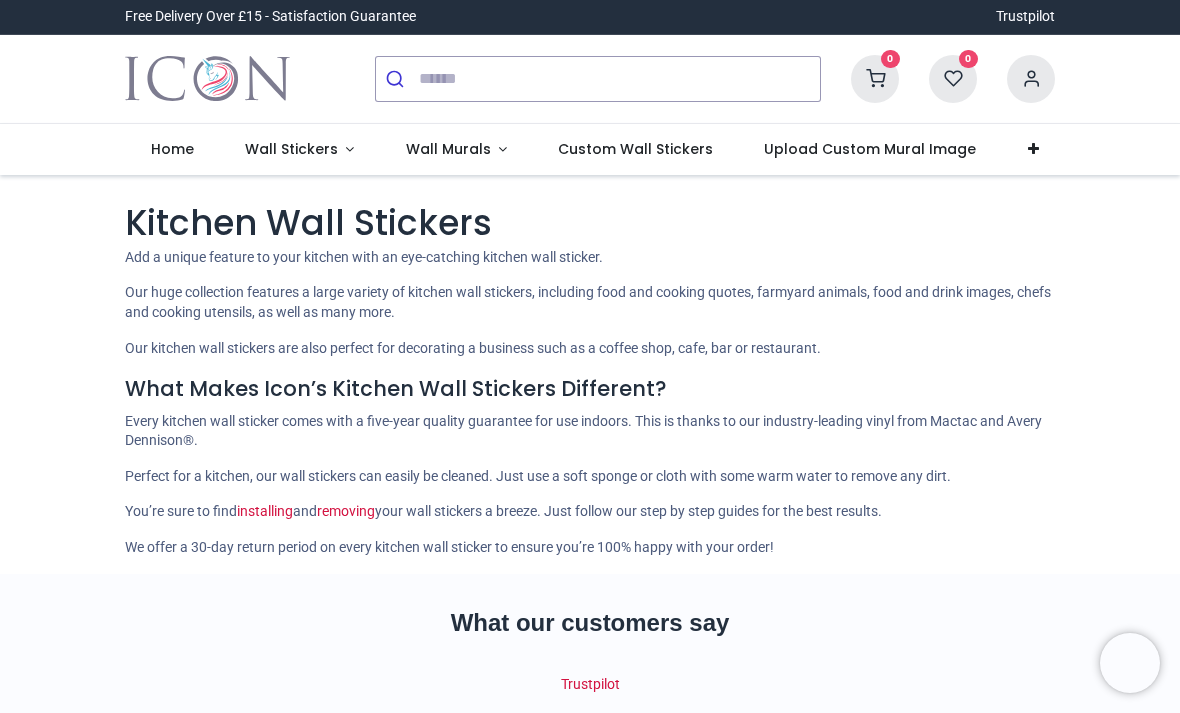 scroll, scrollTop: 0, scrollLeft: 0, axis: both 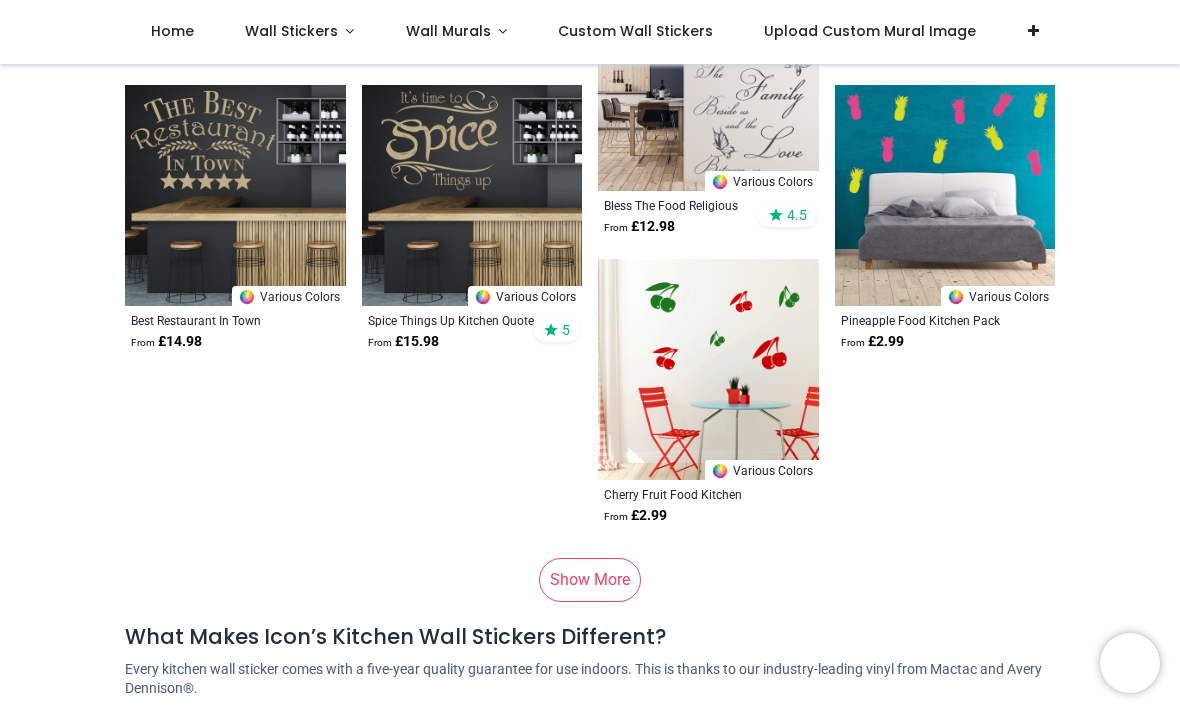 click on "Show More" at bounding box center (590, 580) 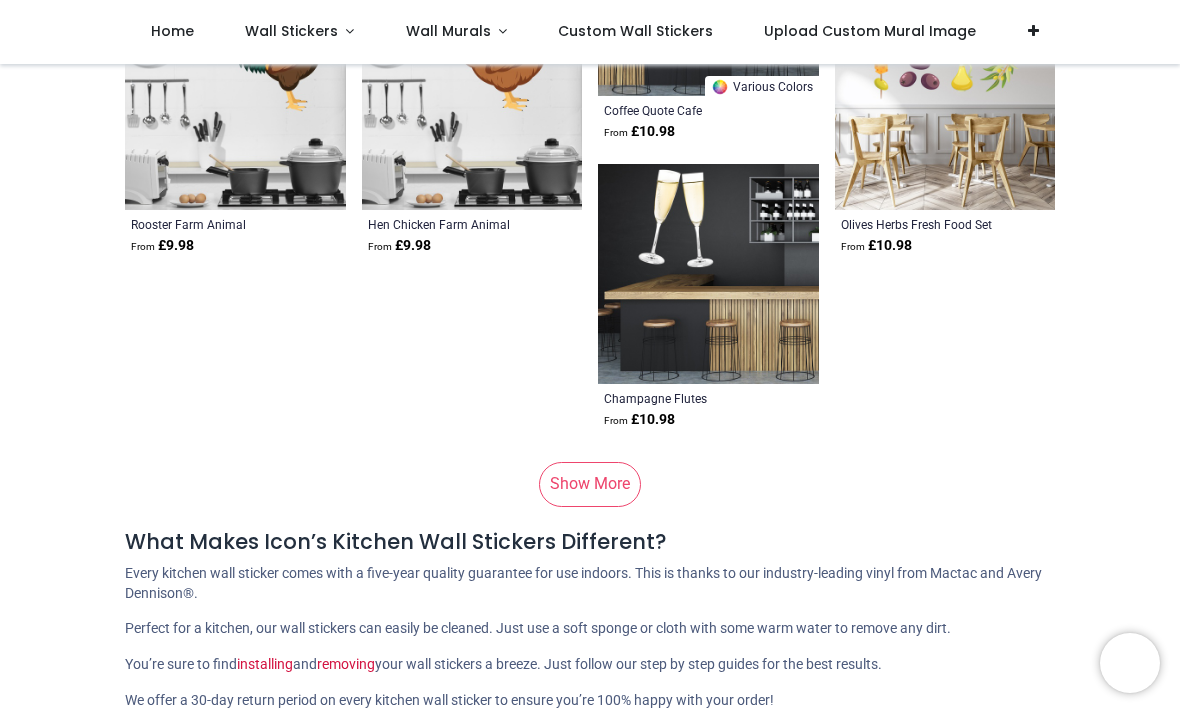 scroll, scrollTop: 20407, scrollLeft: 0, axis: vertical 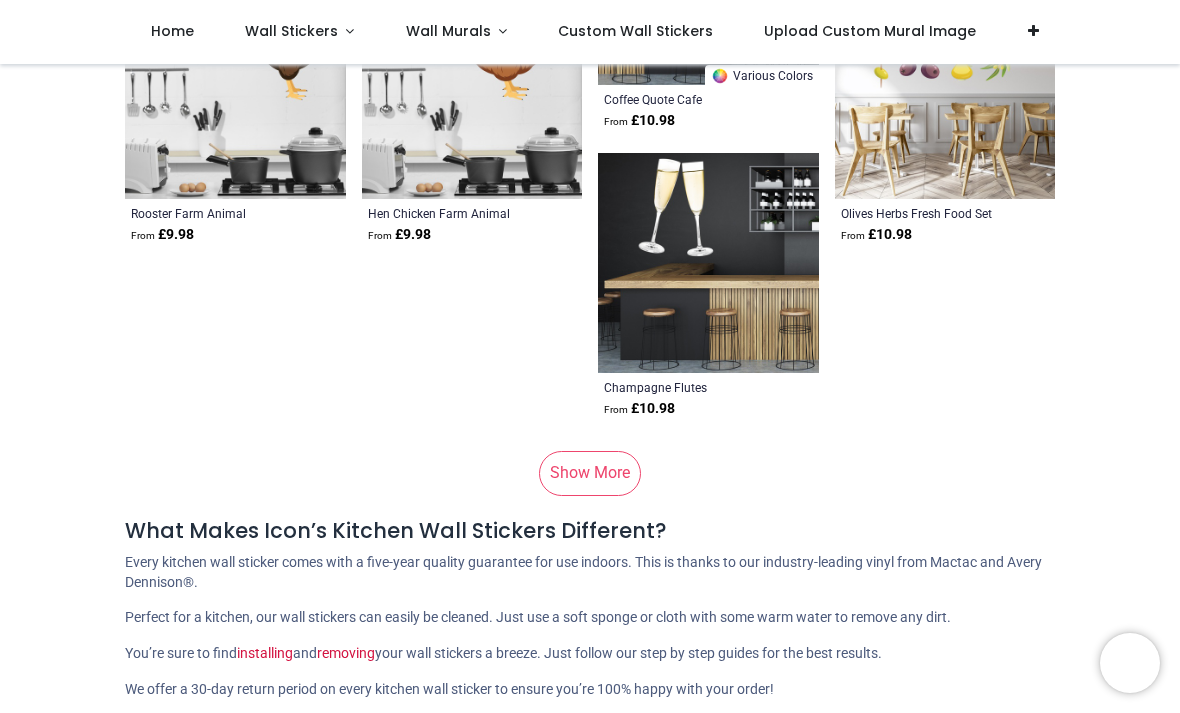 click on "Show More" at bounding box center (590, 473) 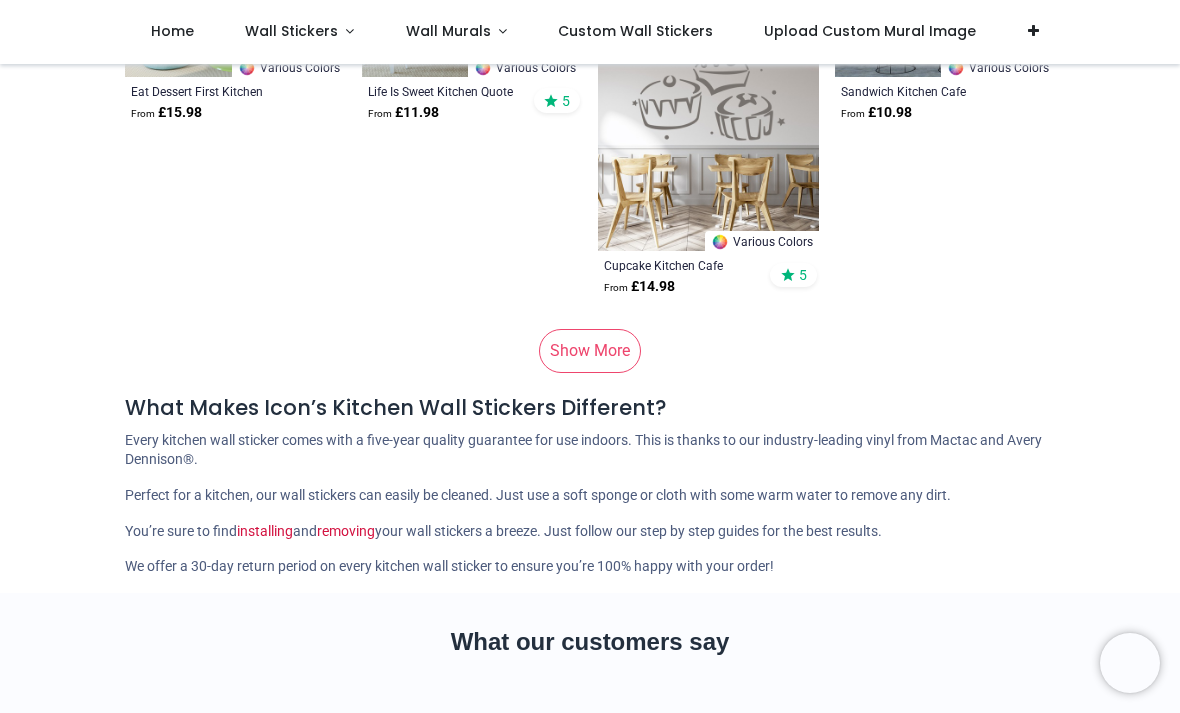 scroll, scrollTop: 30683, scrollLeft: 0, axis: vertical 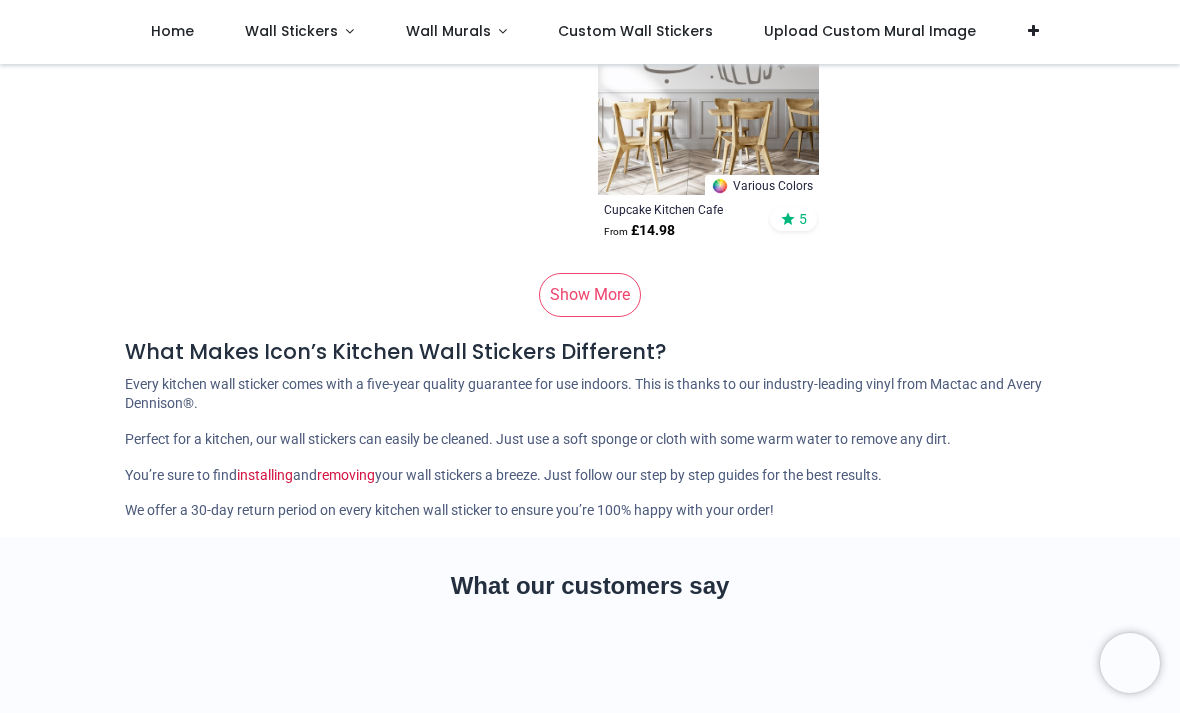 click on "Show More" at bounding box center [590, 295] 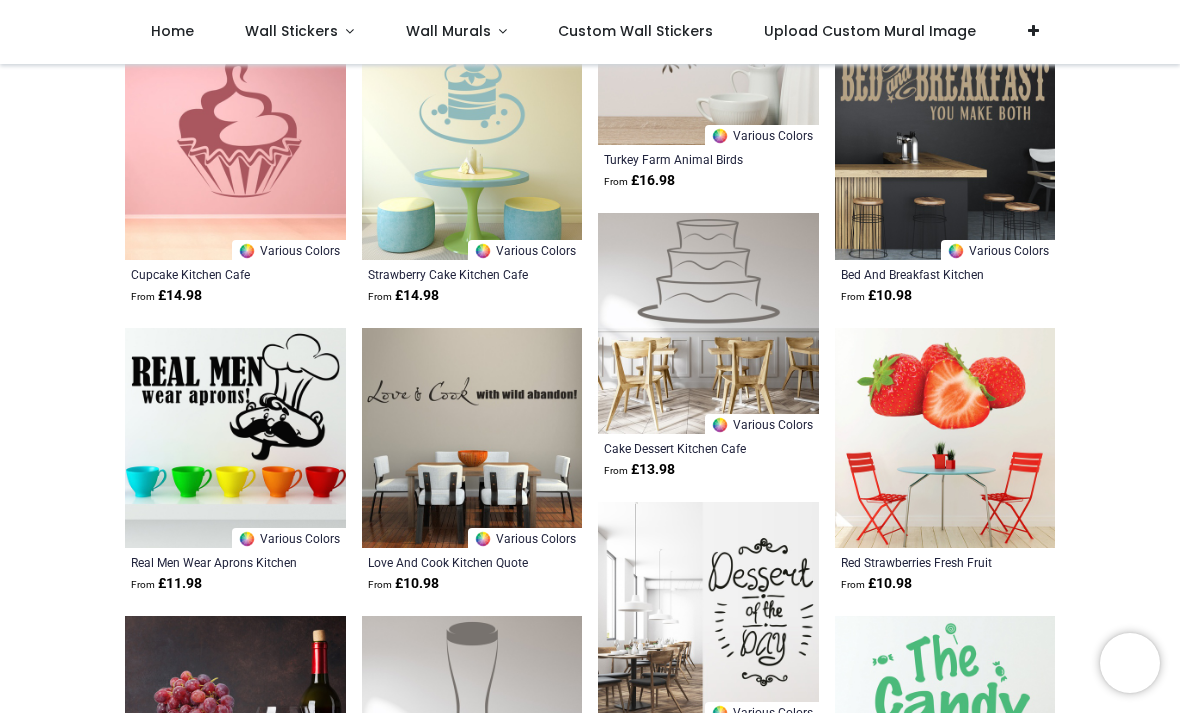 scroll, scrollTop: 32180, scrollLeft: 0, axis: vertical 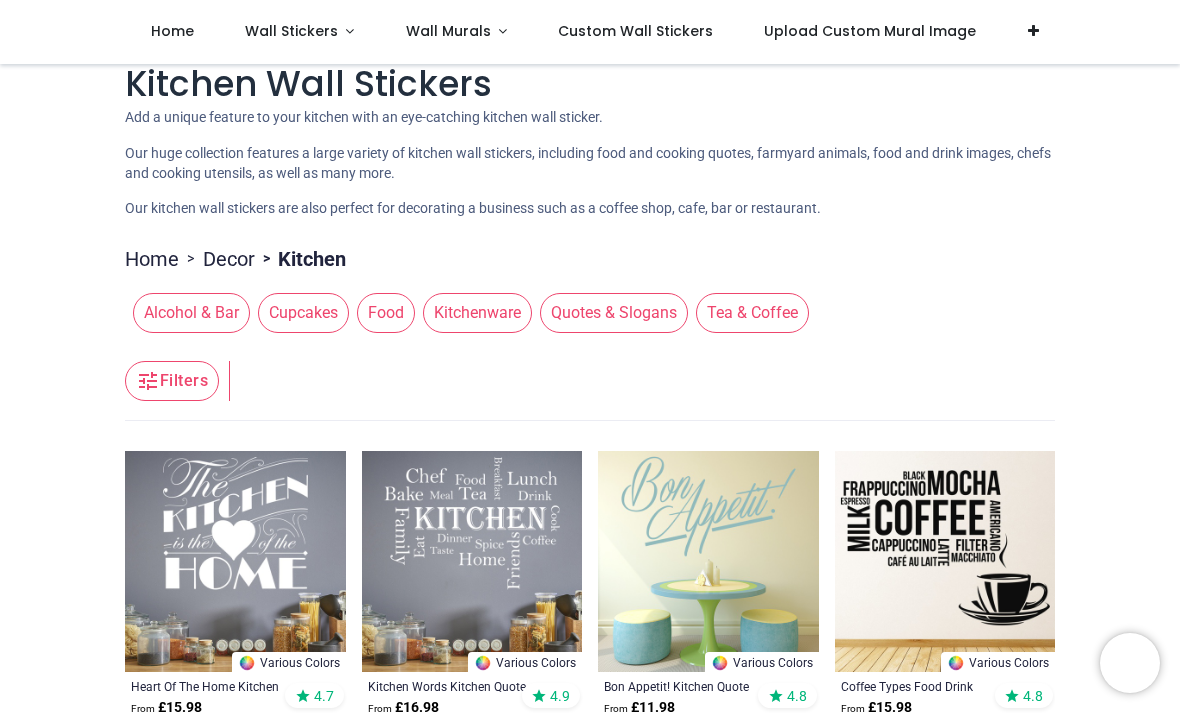click on "Pricelist :
Public Pricelist
Public Pricelist
Kitchen Wall Stickers
Home > Decor >" at bounding box center [590, 16942] 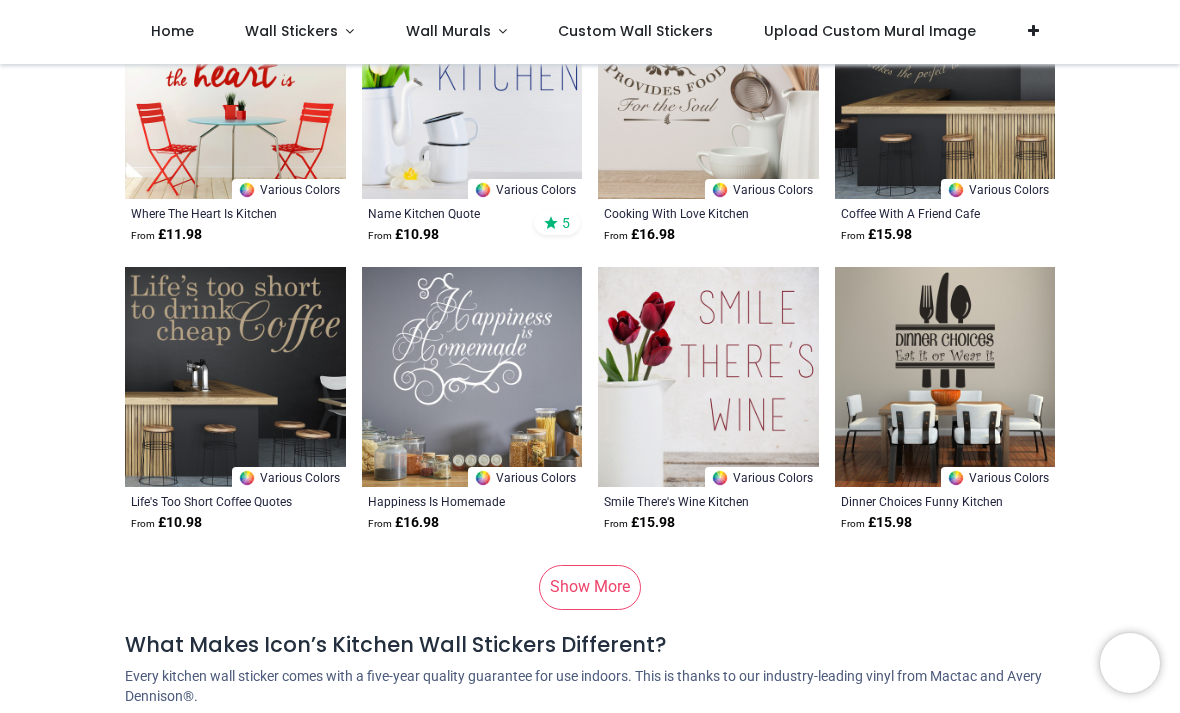 scroll, scrollTop: 8003, scrollLeft: 0, axis: vertical 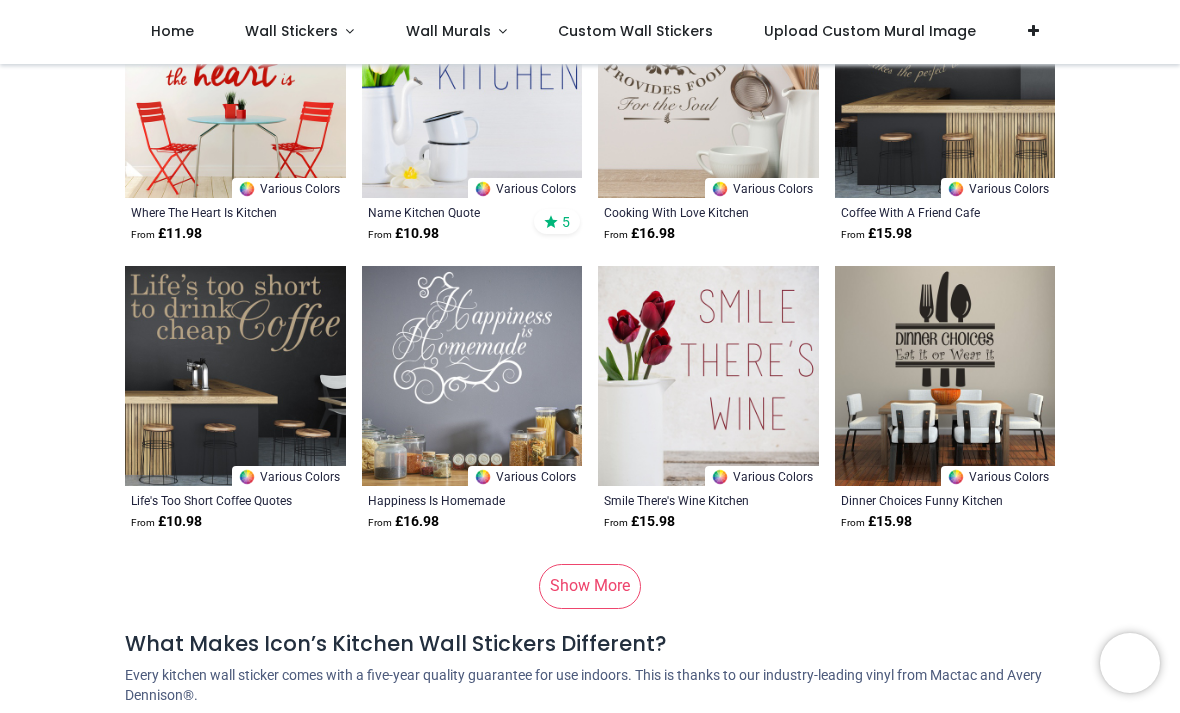 click on "Show More" at bounding box center (590, 586) 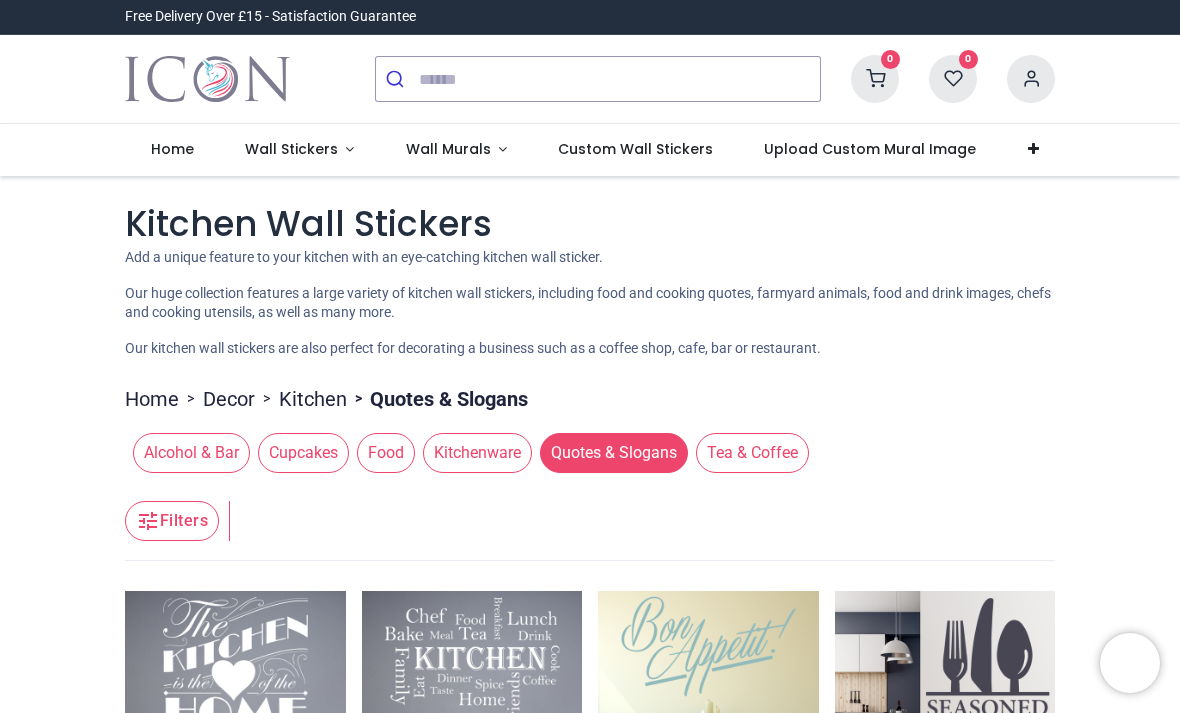 scroll, scrollTop: 0, scrollLeft: 0, axis: both 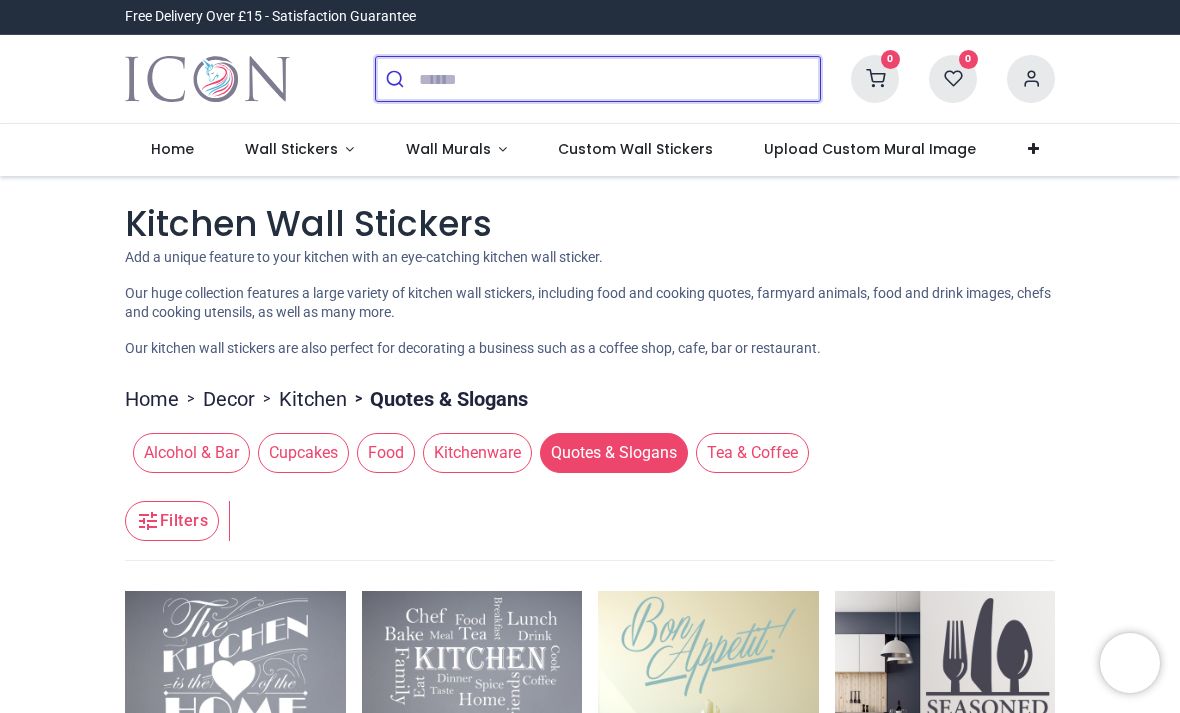 click at bounding box center [619, 79] 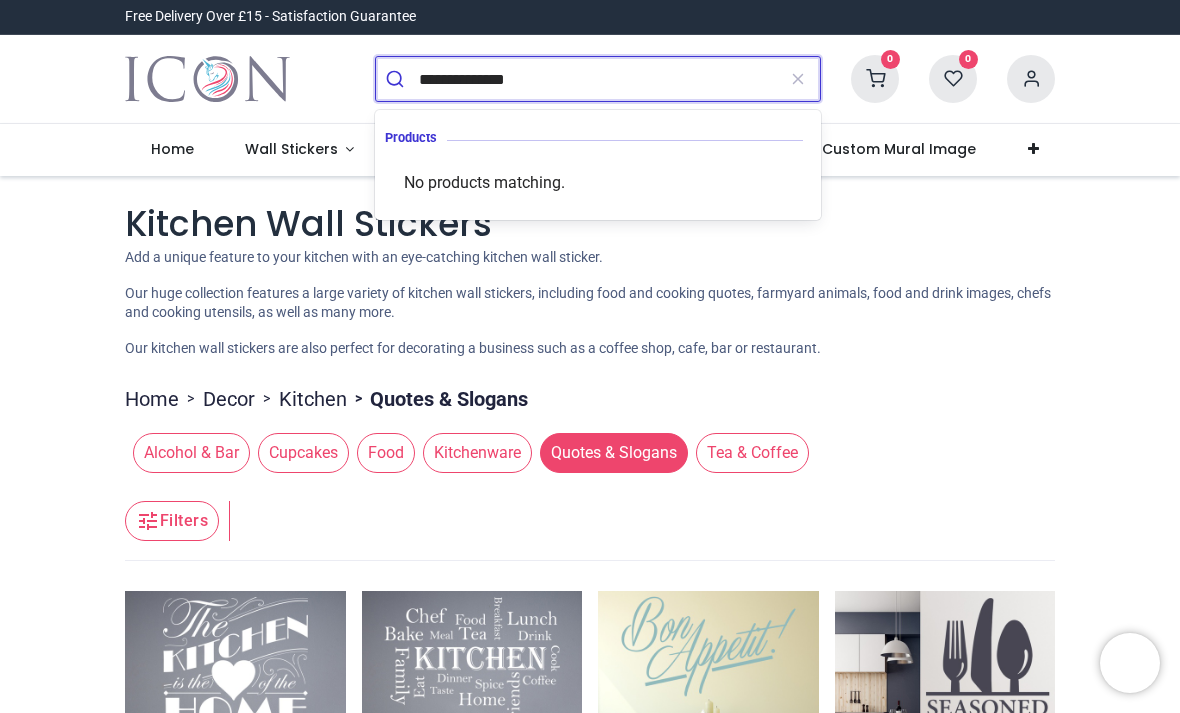 type on "**********" 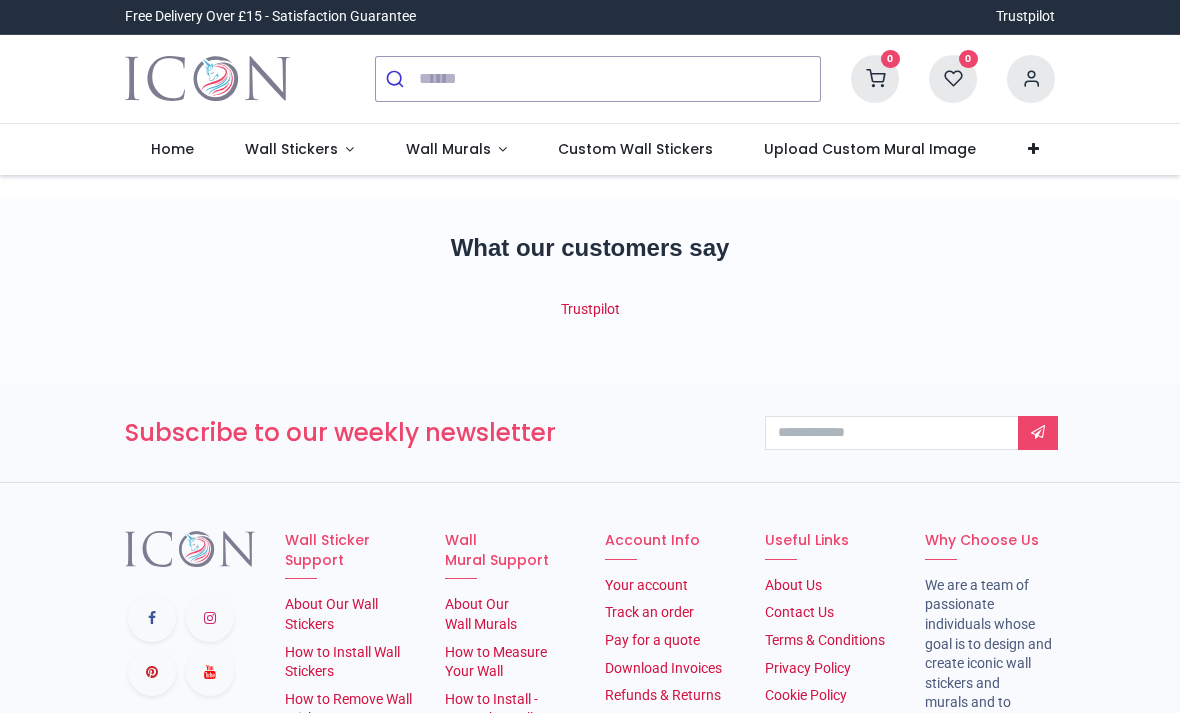 scroll, scrollTop: 0, scrollLeft: 0, axis: both 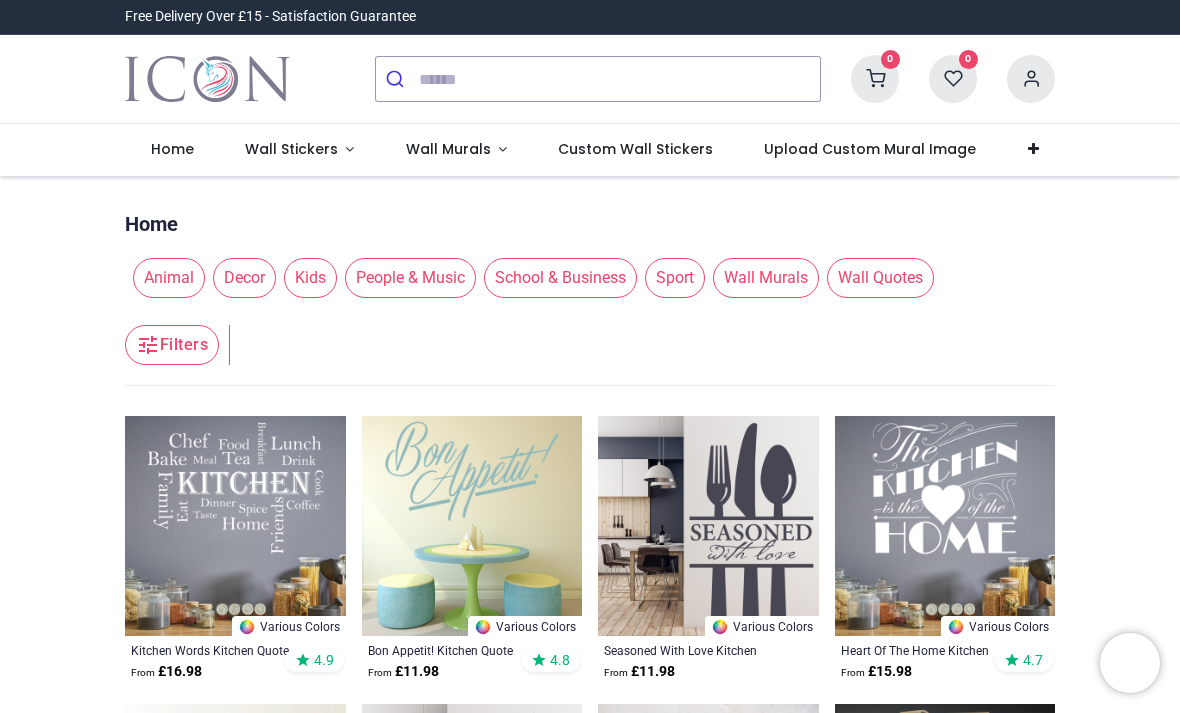 click on "People & Music" at bounding box center [410, 278] 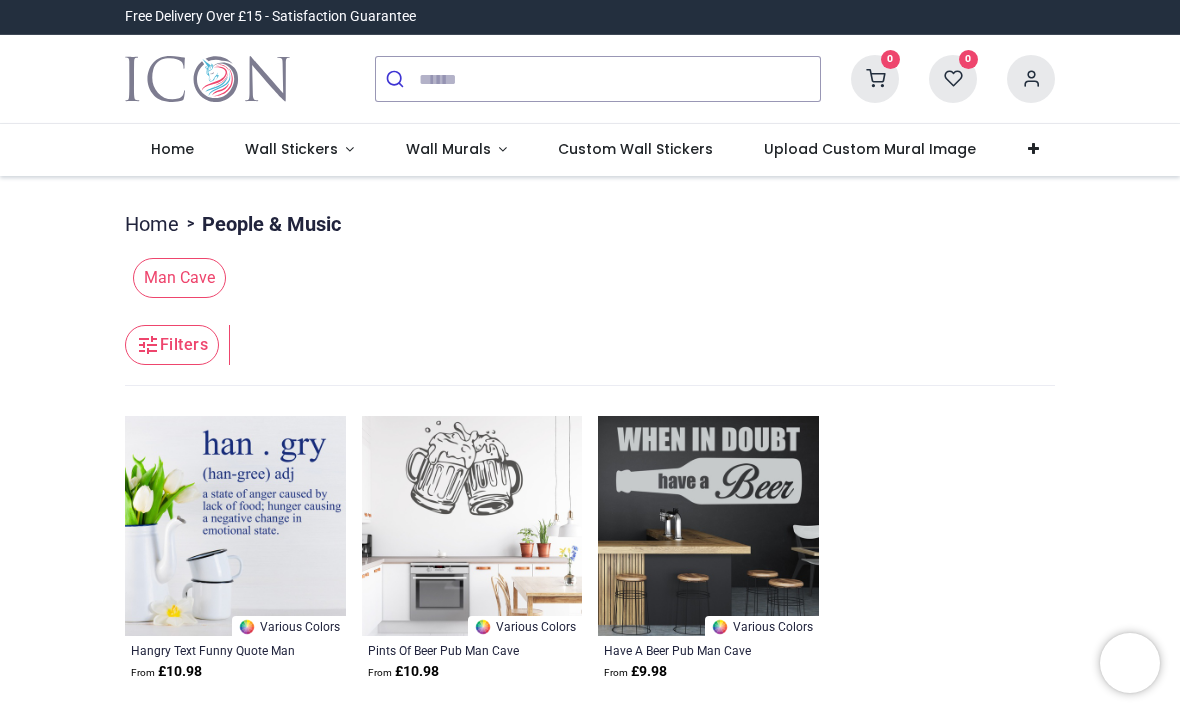 scroll, scrollTop: 0, scrollLeft: 0, axis: both 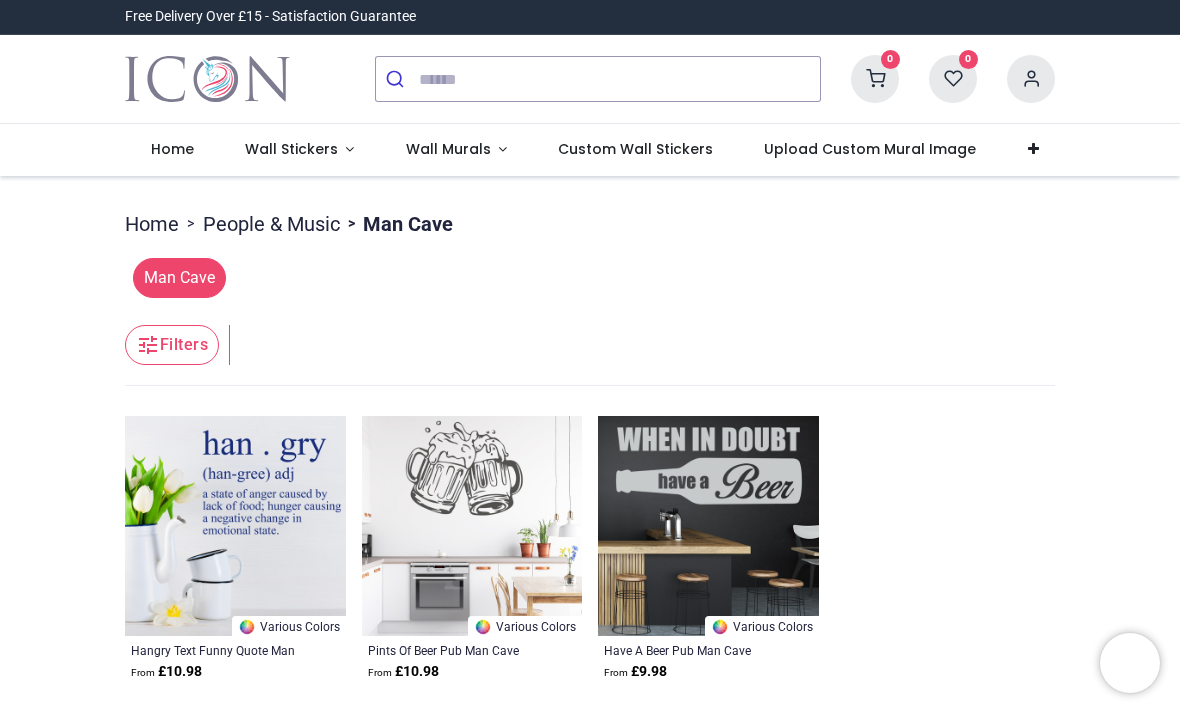 click on "Home" at bounding box center (152, 224) 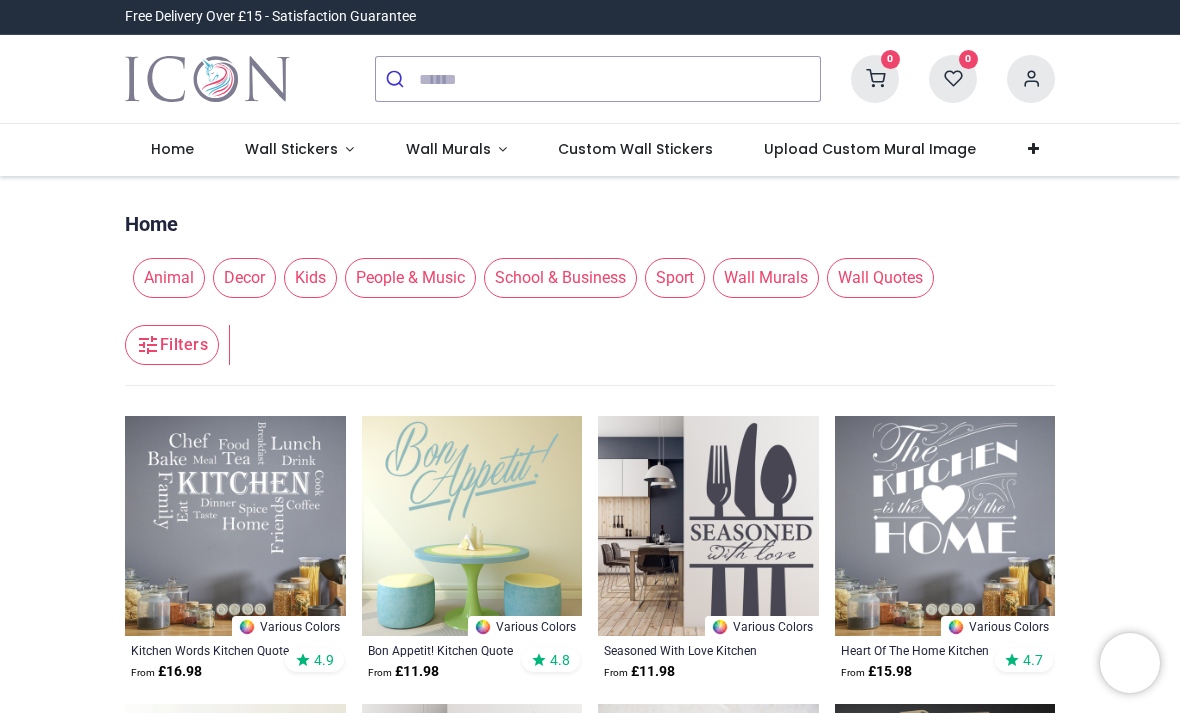 click on "Filters" at bounding box center [172, 345] 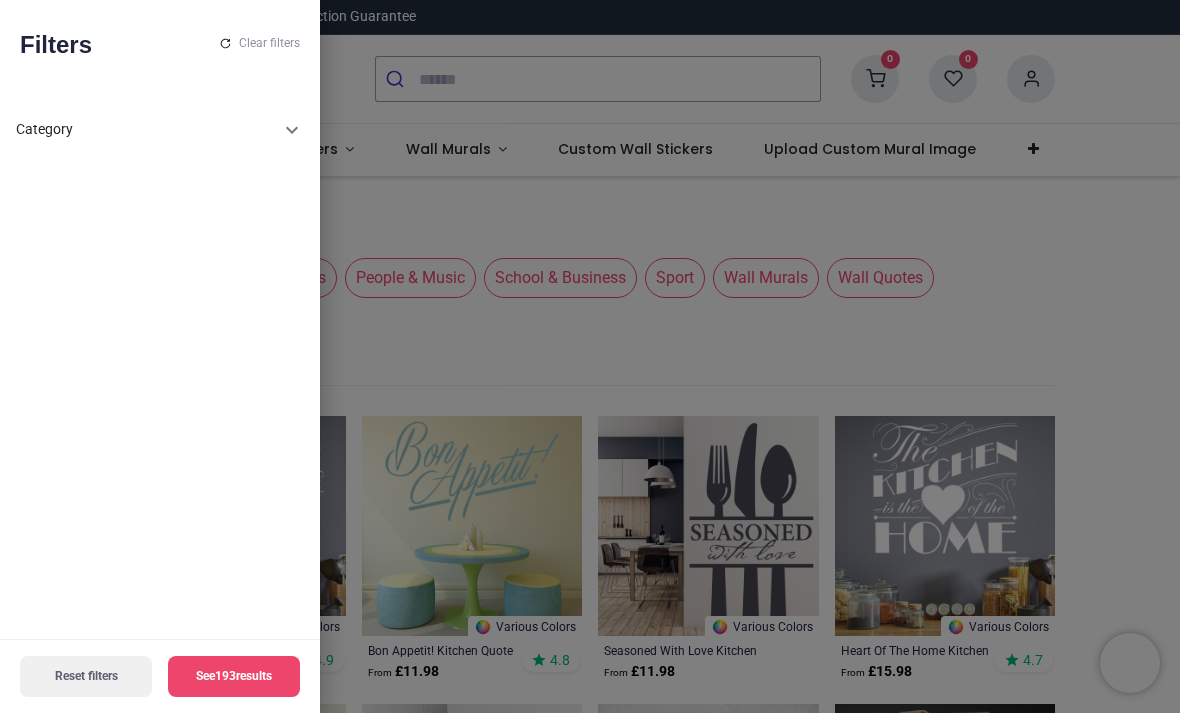 click 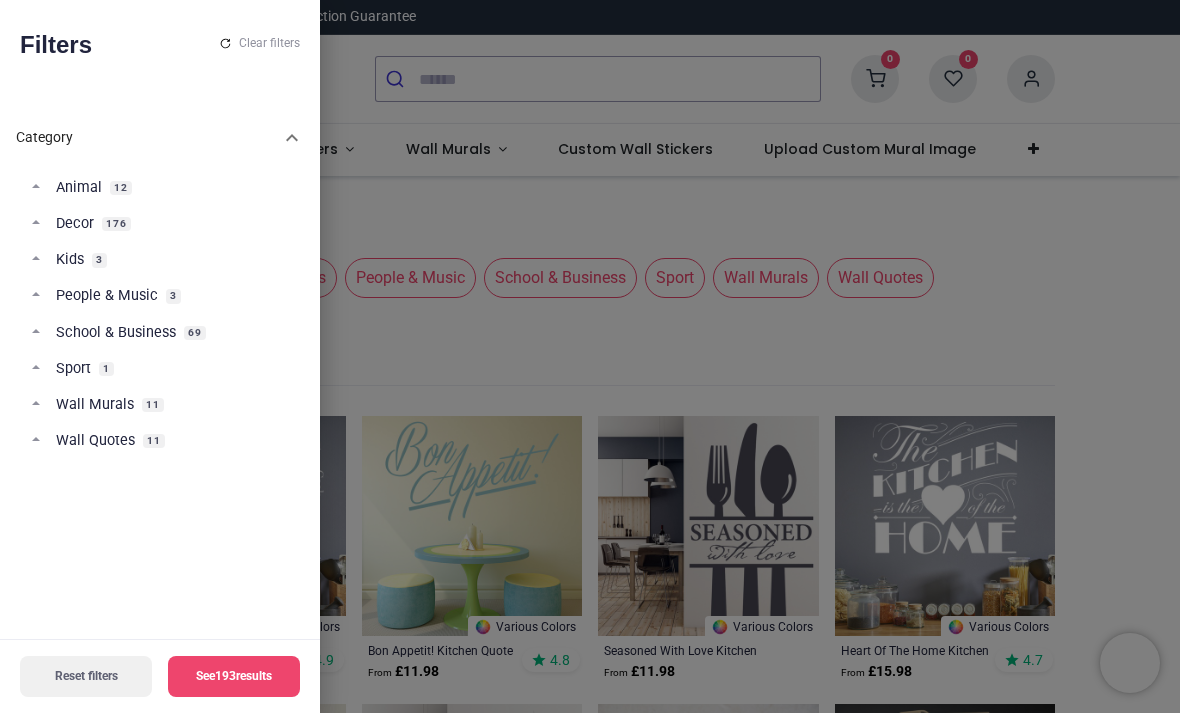 click on "Wall Quotes" at bounding box center [95, 441] 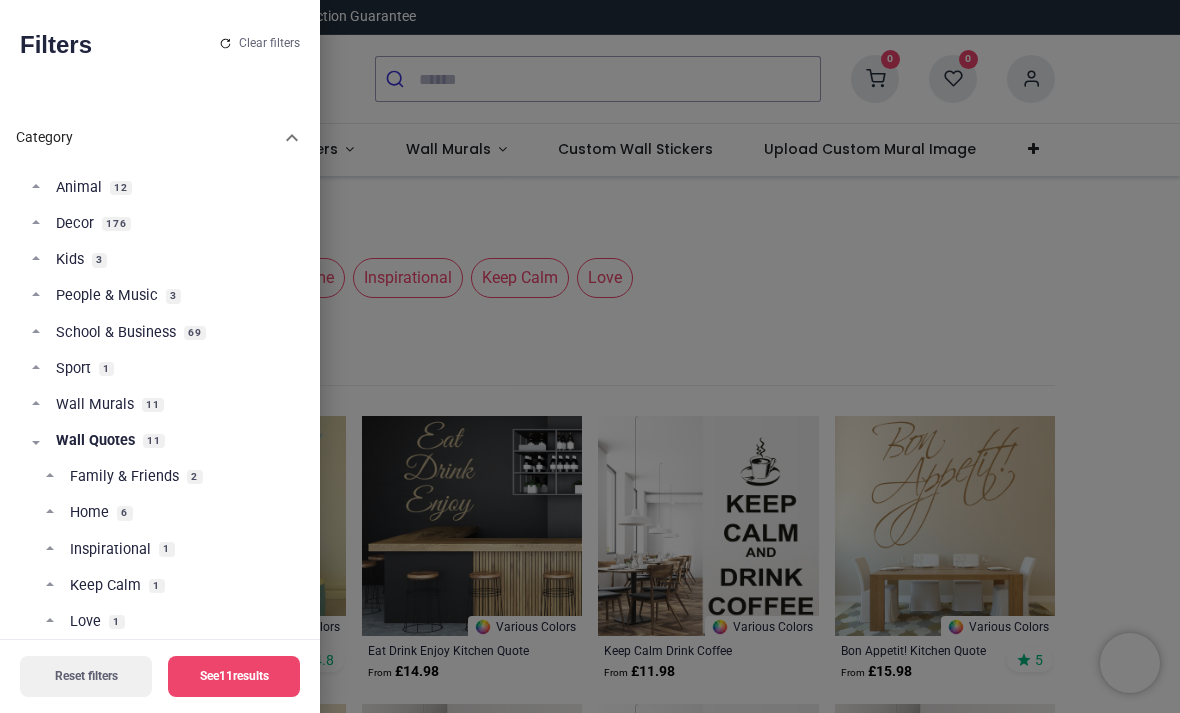 click on "Wall Quotes 11" at bounding box center [160, 449] 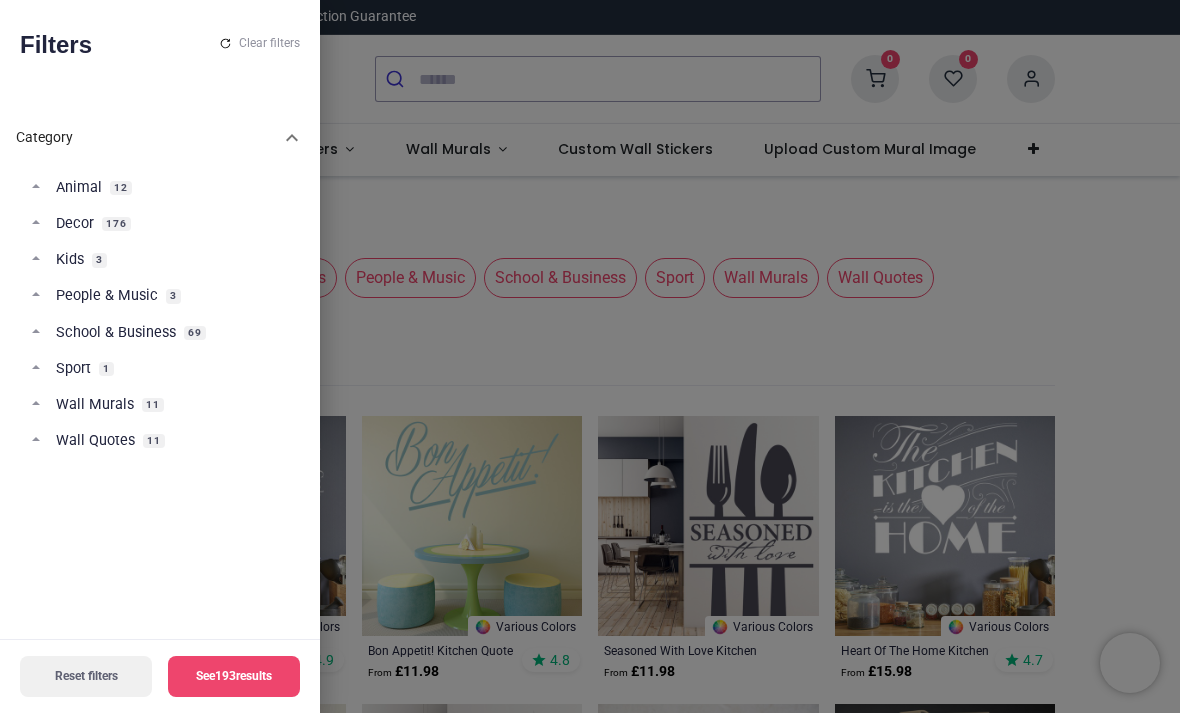 click at bounding box center [590, 356] 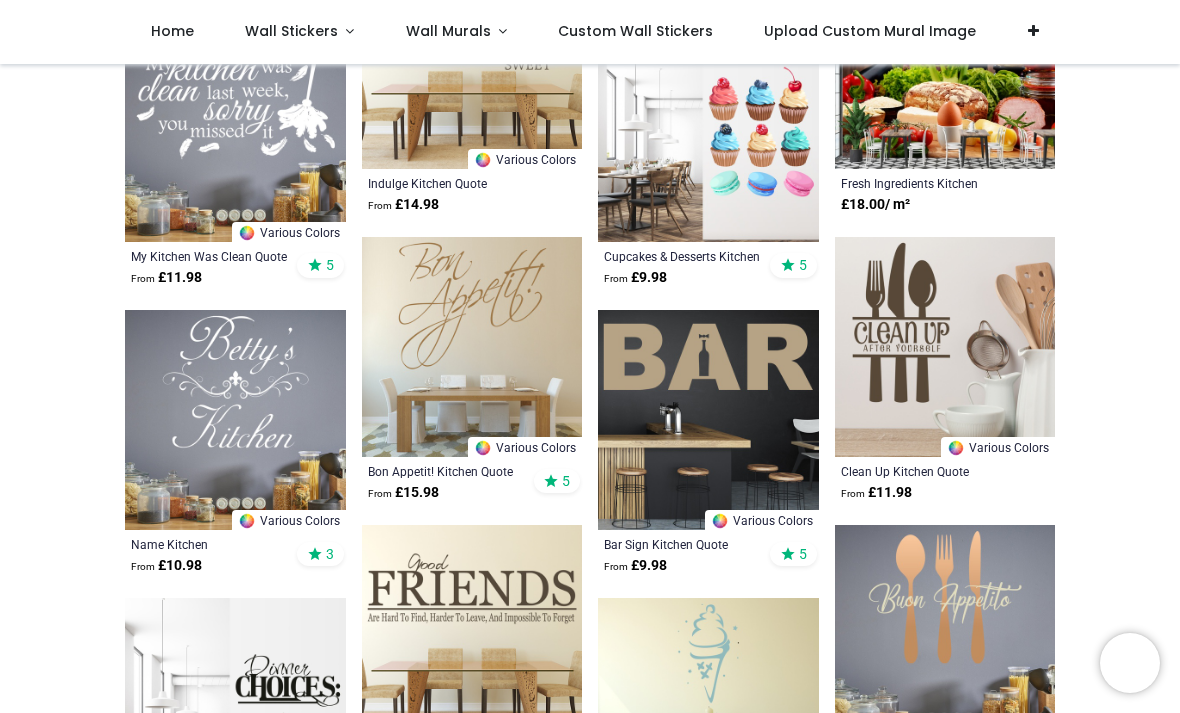 scroll, scrollTop: 4902, scrollLeft: 0, axis: vertical 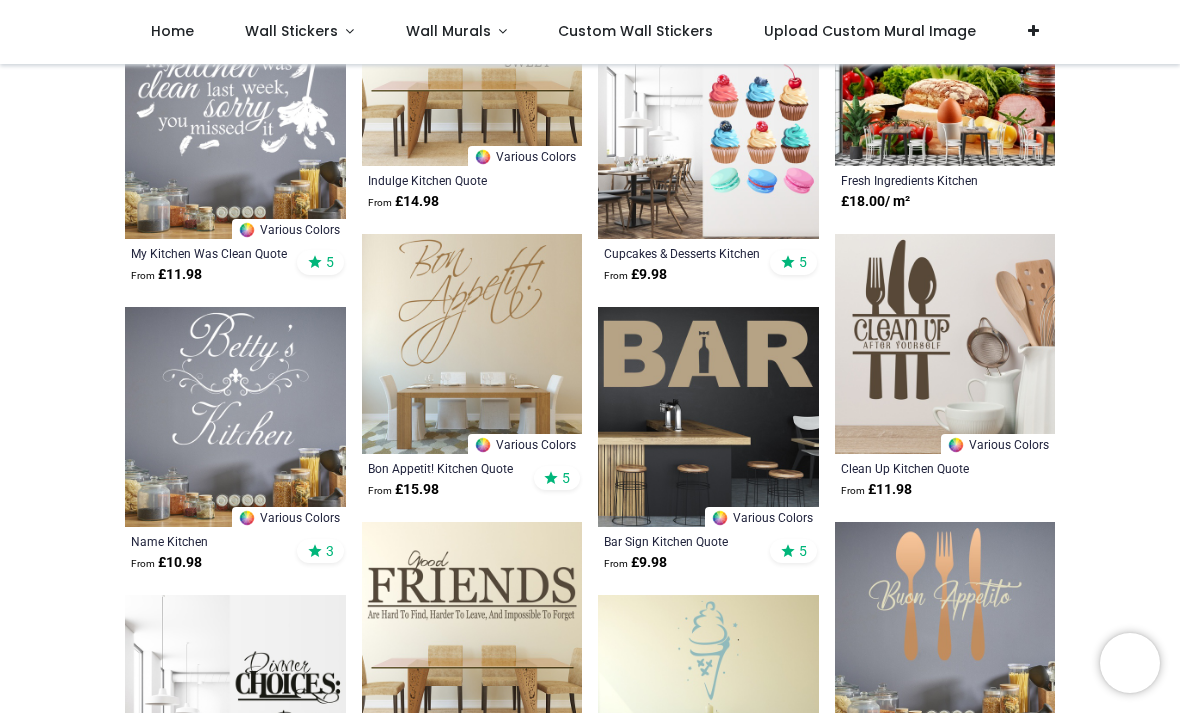 click at bounding box center (235, 417) 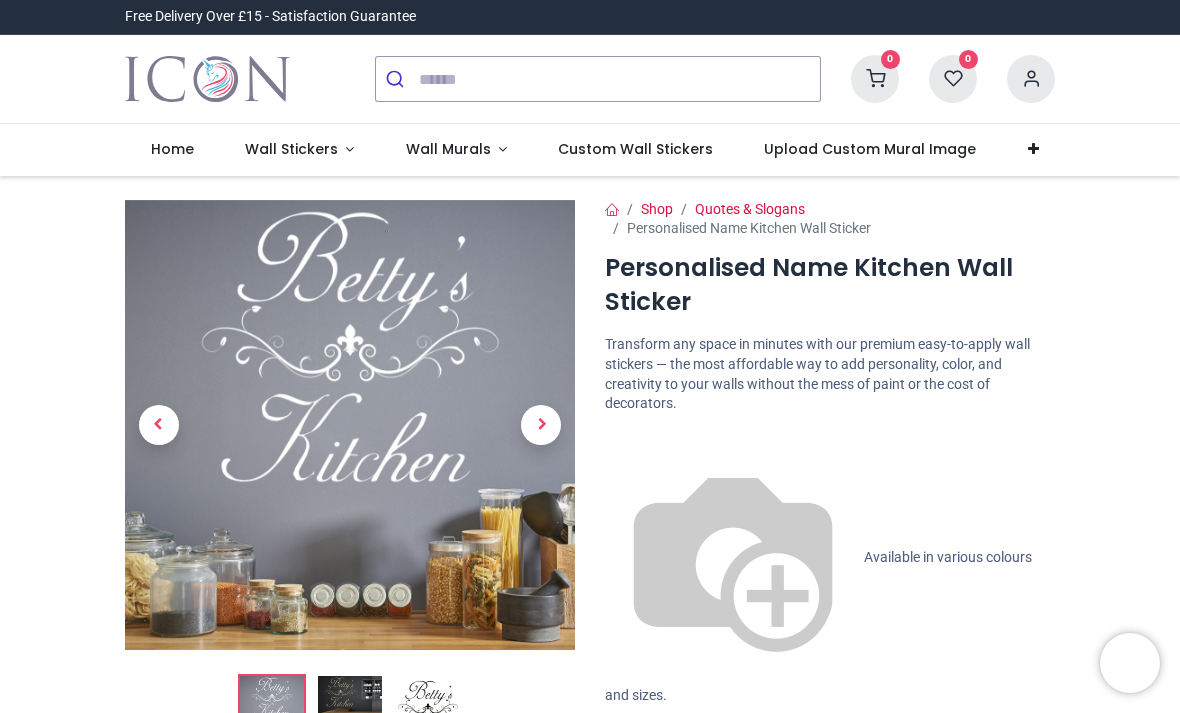 scroll, scrollTop: 0, scrollLeft: 0, axis: both 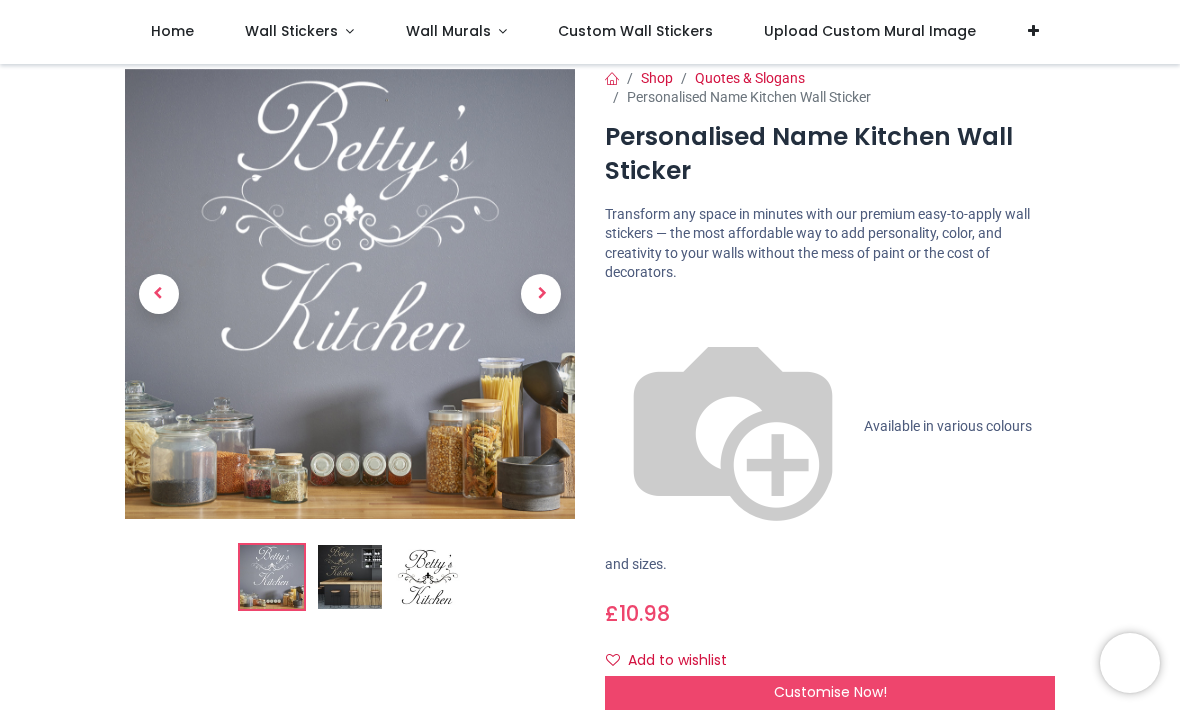 click on "Customise Now!" at bounding box center [830, 692] 